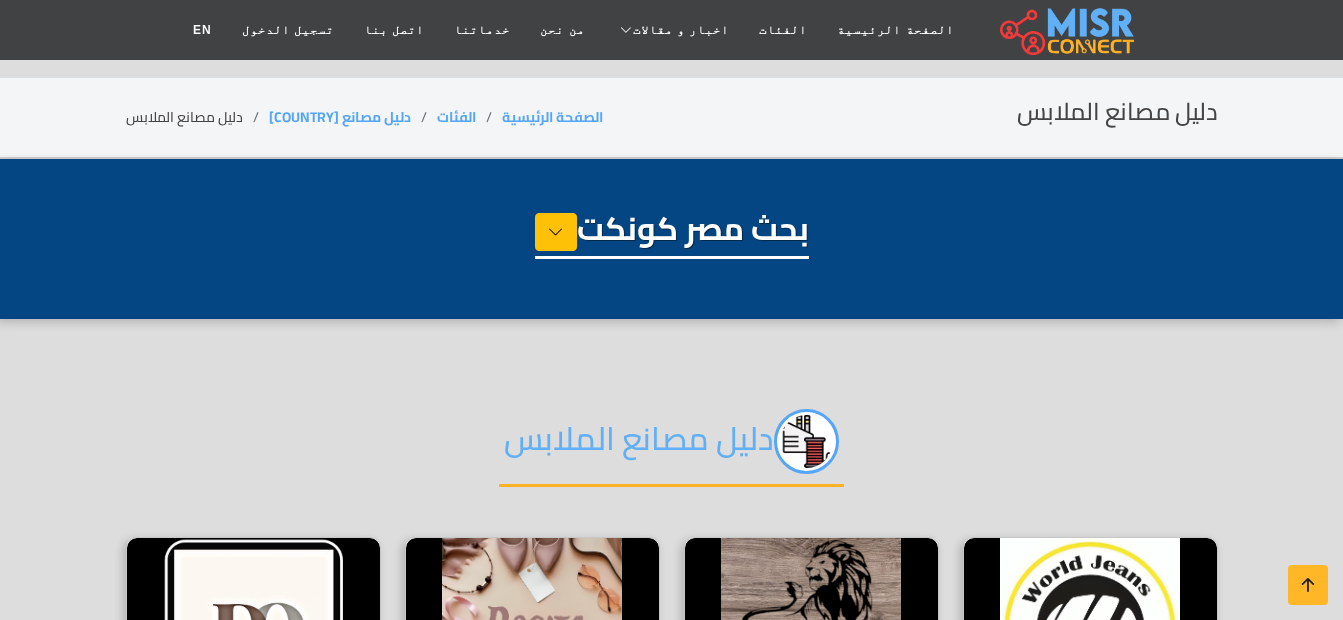 select on "**********" 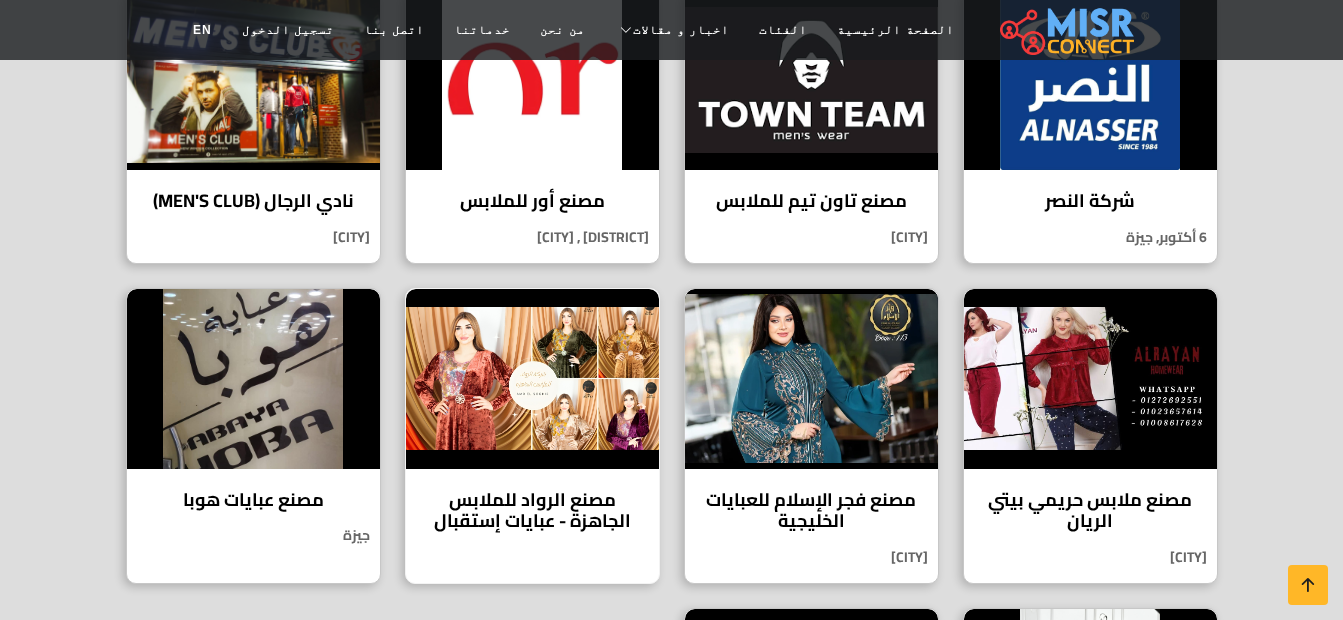 scroll, scrollTop: 900, scrollLeft: 0, axis: vertical 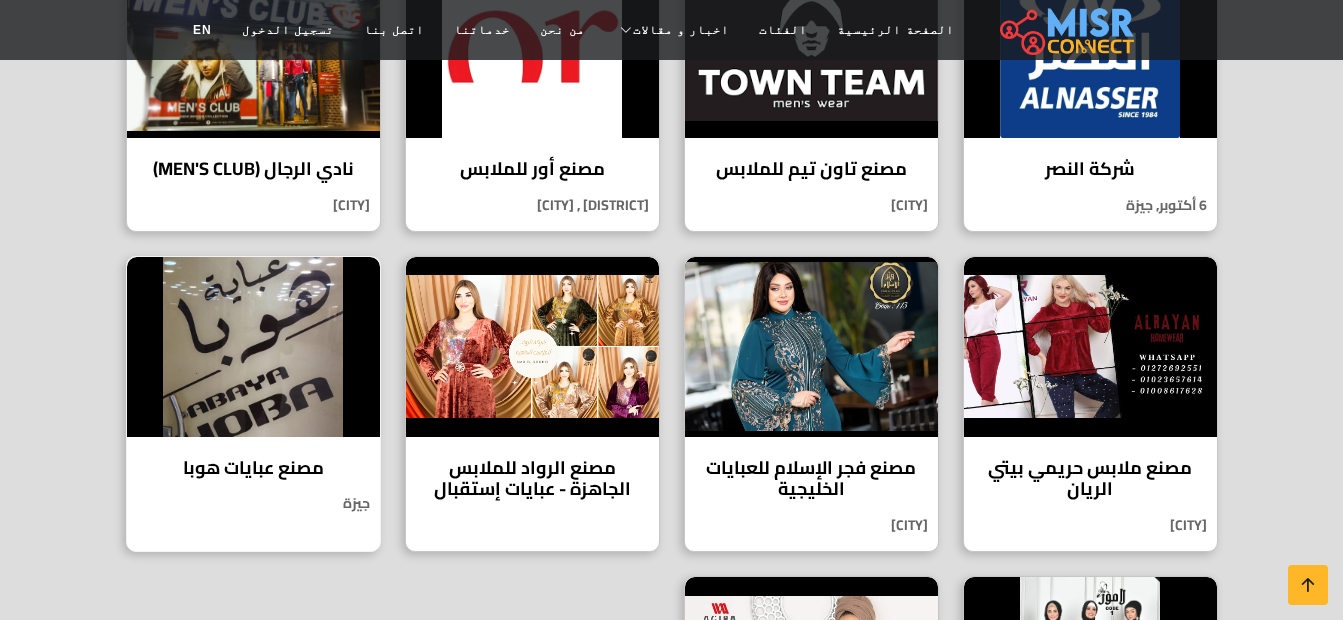 click at bounding box center [253, 347] 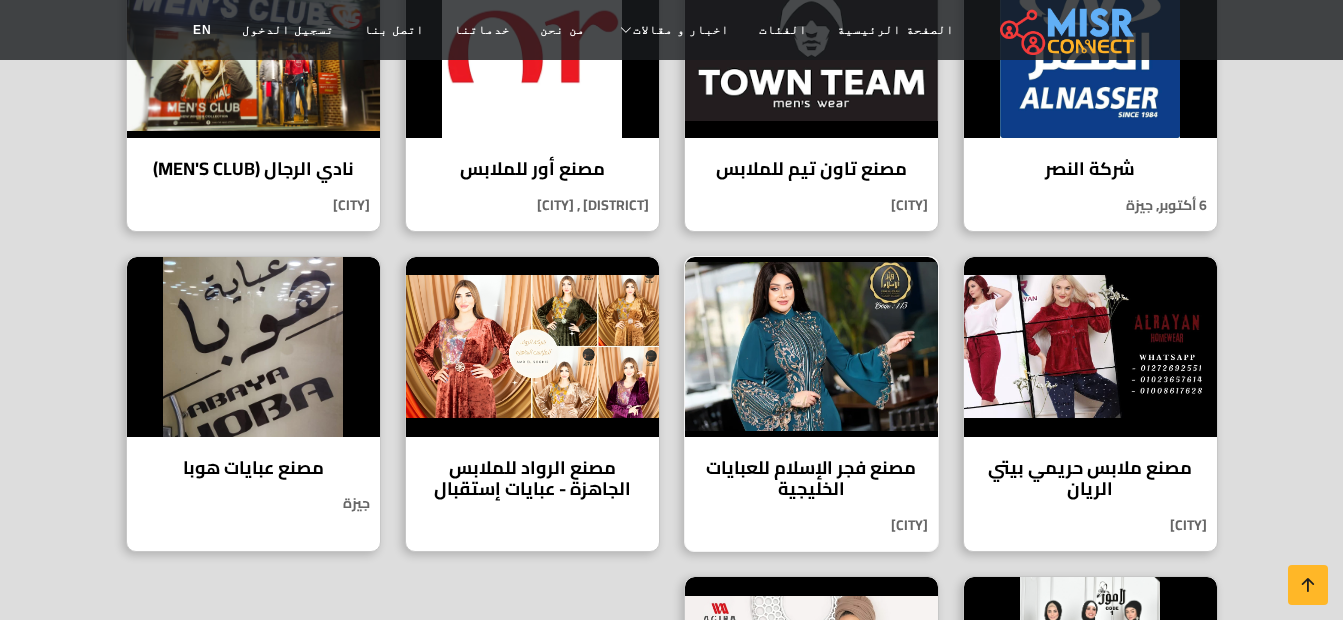 click at bounding box center (811, 347) 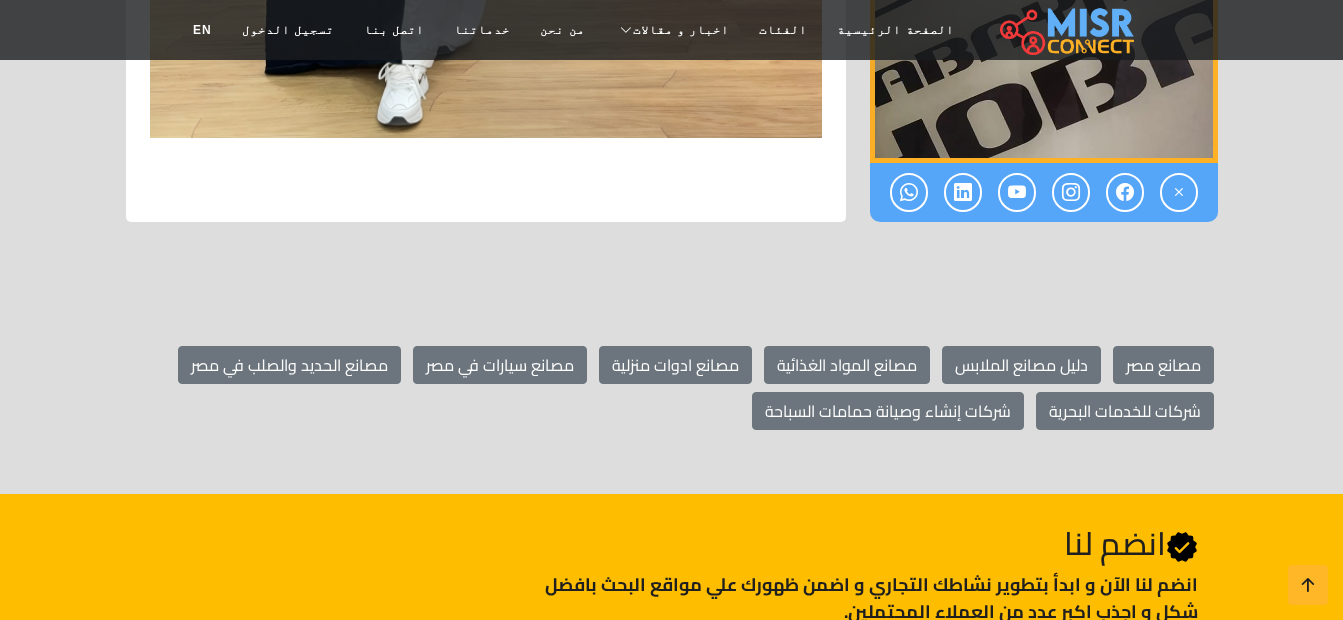 scroll, scrollTop: 5700, scrollLeft: 0, axis: vertical 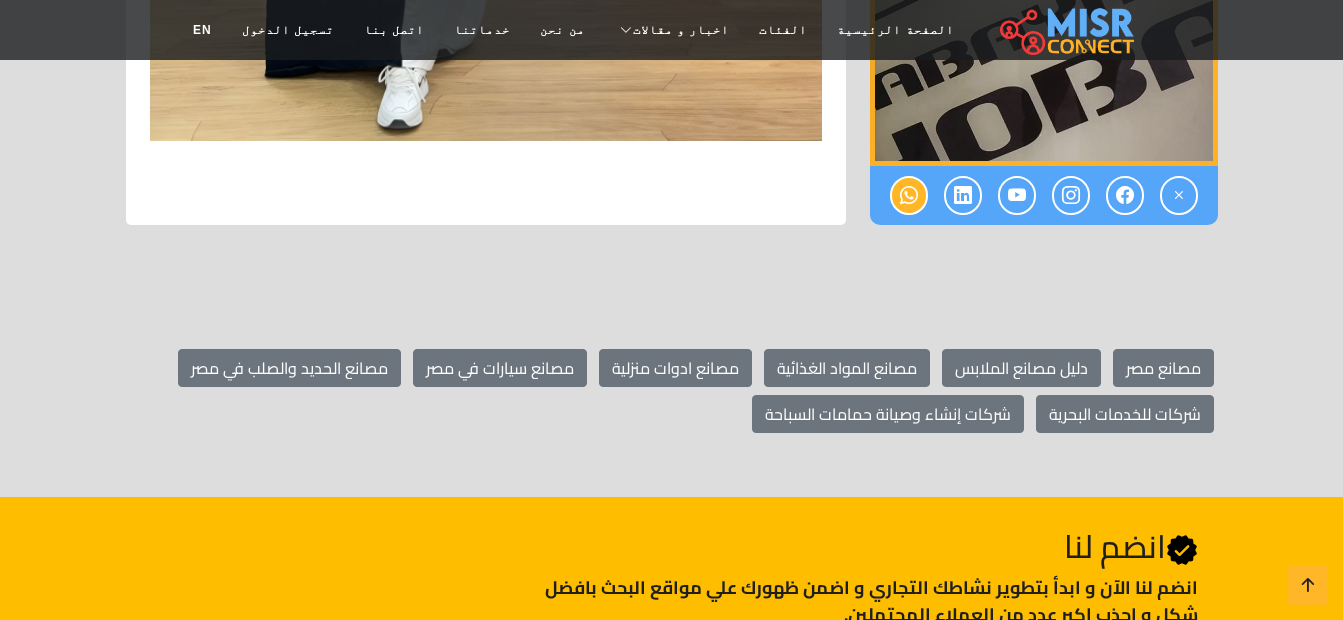 click at bounding box center (909, 195) 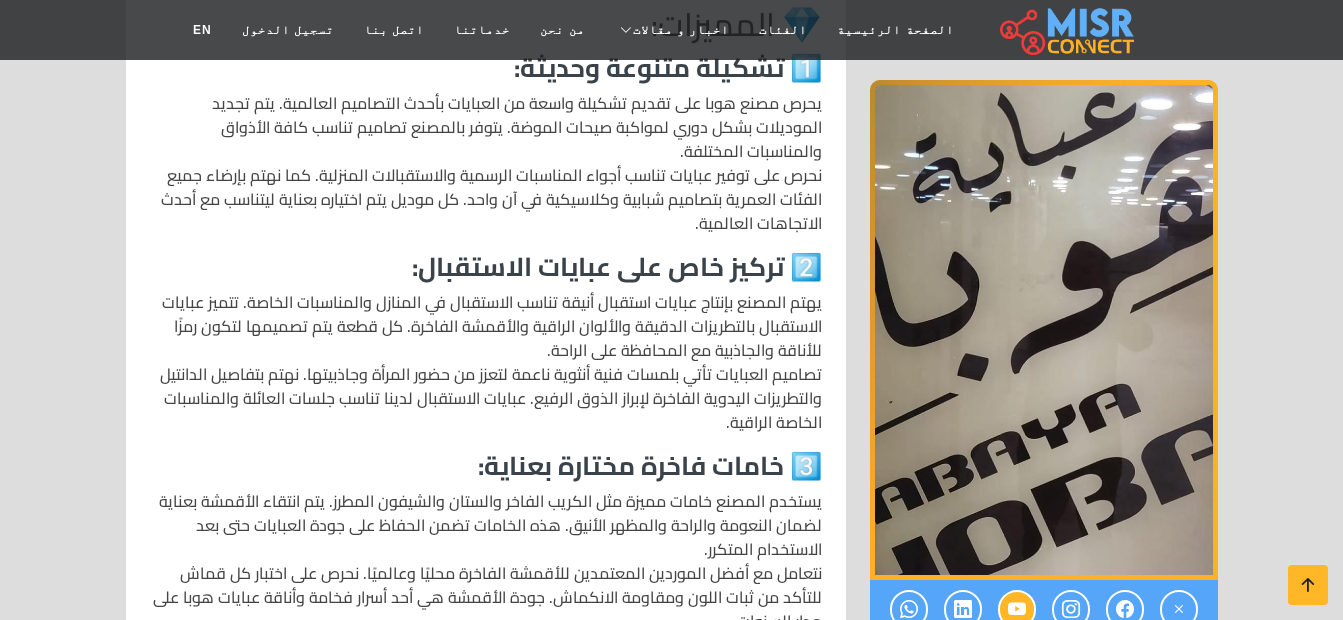 scroll, scrollTop: 1300, scrollLeft: 0, axis: vertical 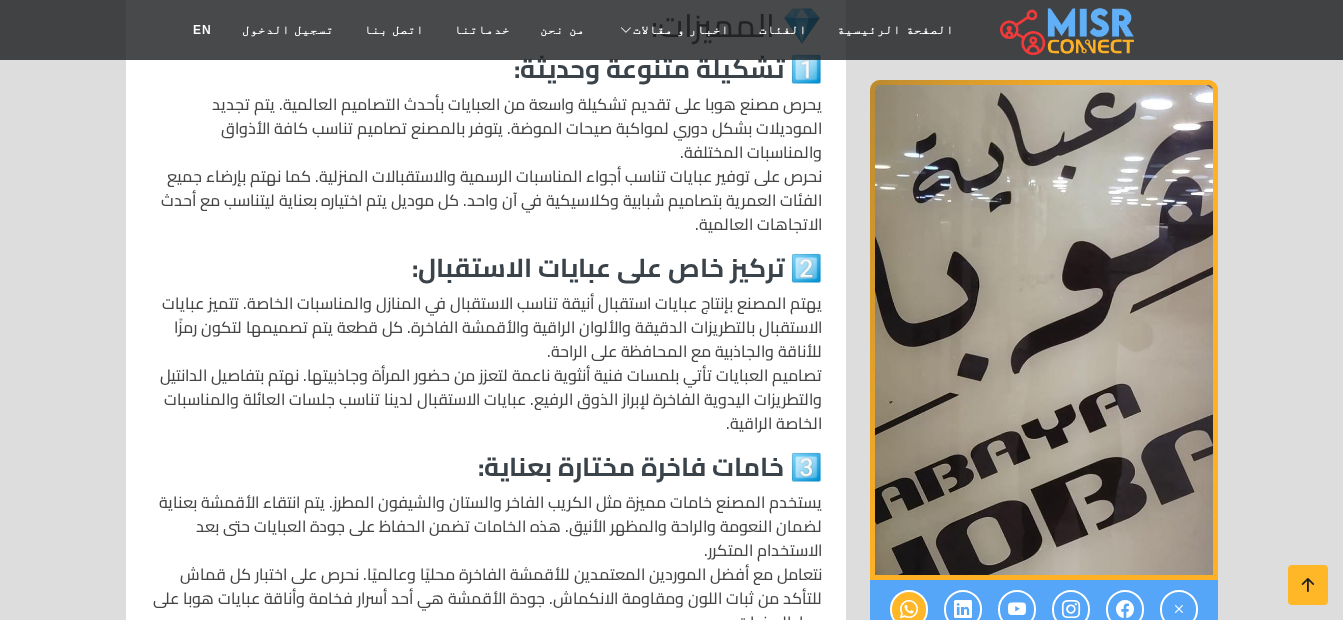 click at bounding box center [909, 609] 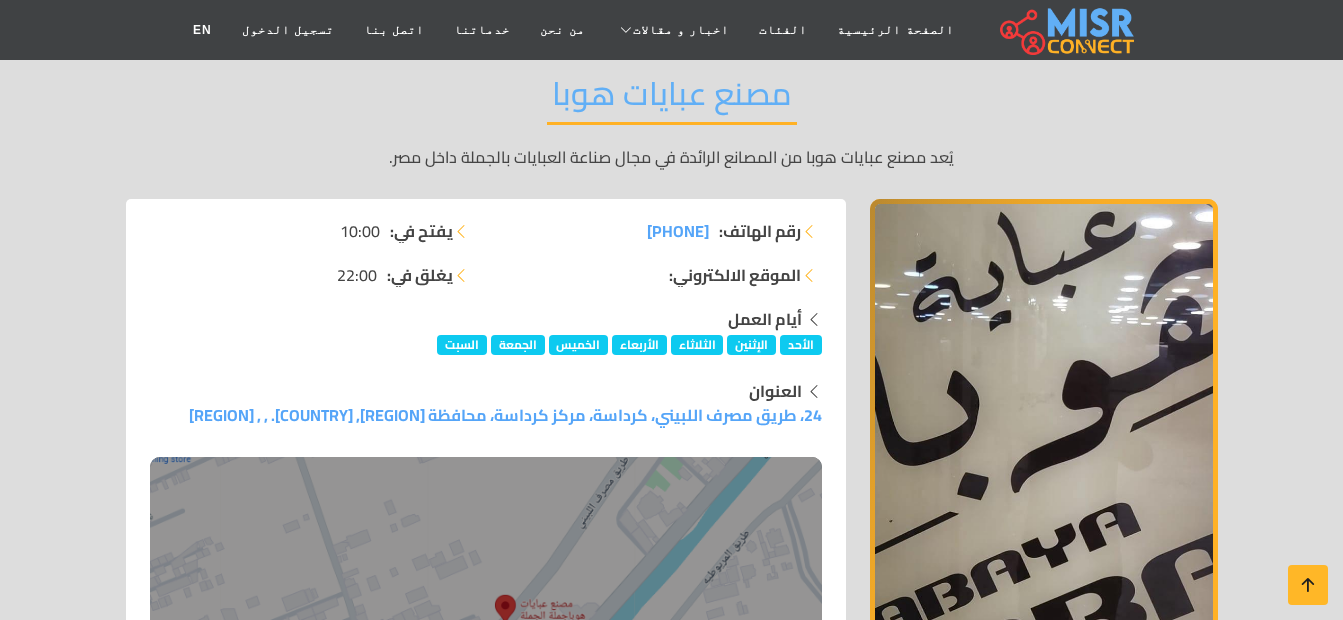 scroll, scrollTop: 100, scrollLeft: 0, axis: vertical 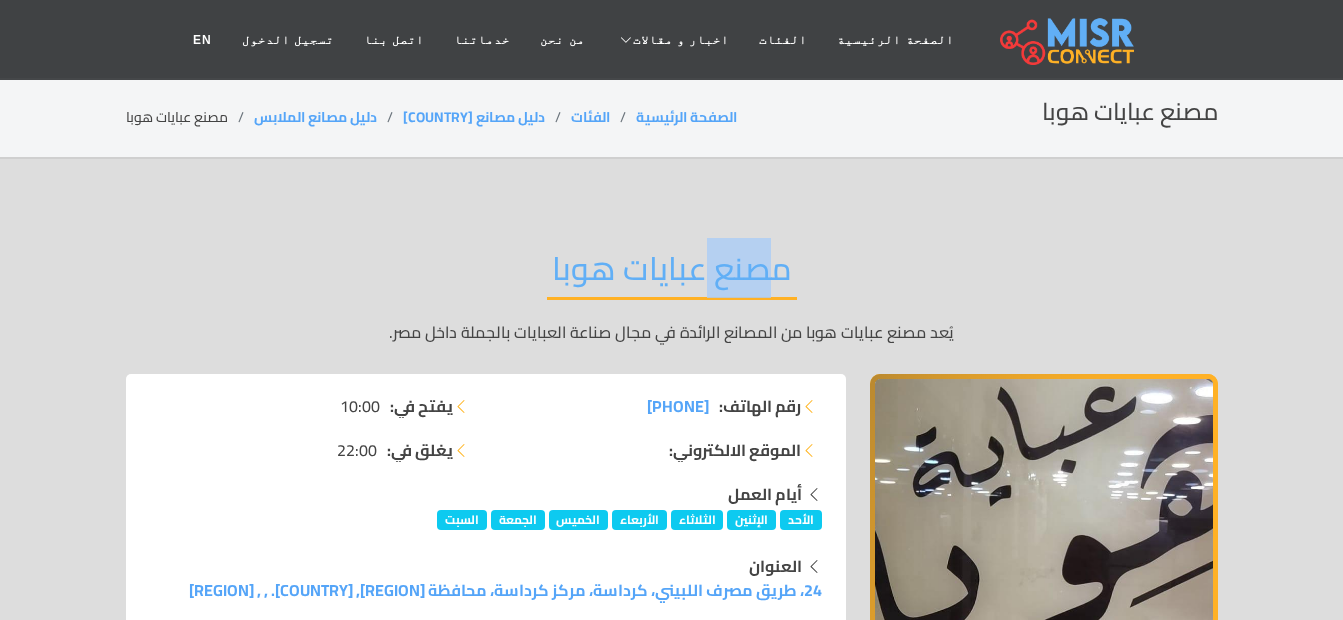click on "مصنع عبايات هوبا
يُعد مصنع عبايات هوبا من المصانع الرائدة في مجال صناعة العبايات بالجملة داخل مصر.
رقم الهاتف:    01063731375
الموقع الالكتروني:
يفتح في:   10:00
يغلق في:   22:00" at bounding box center (671, 3072) 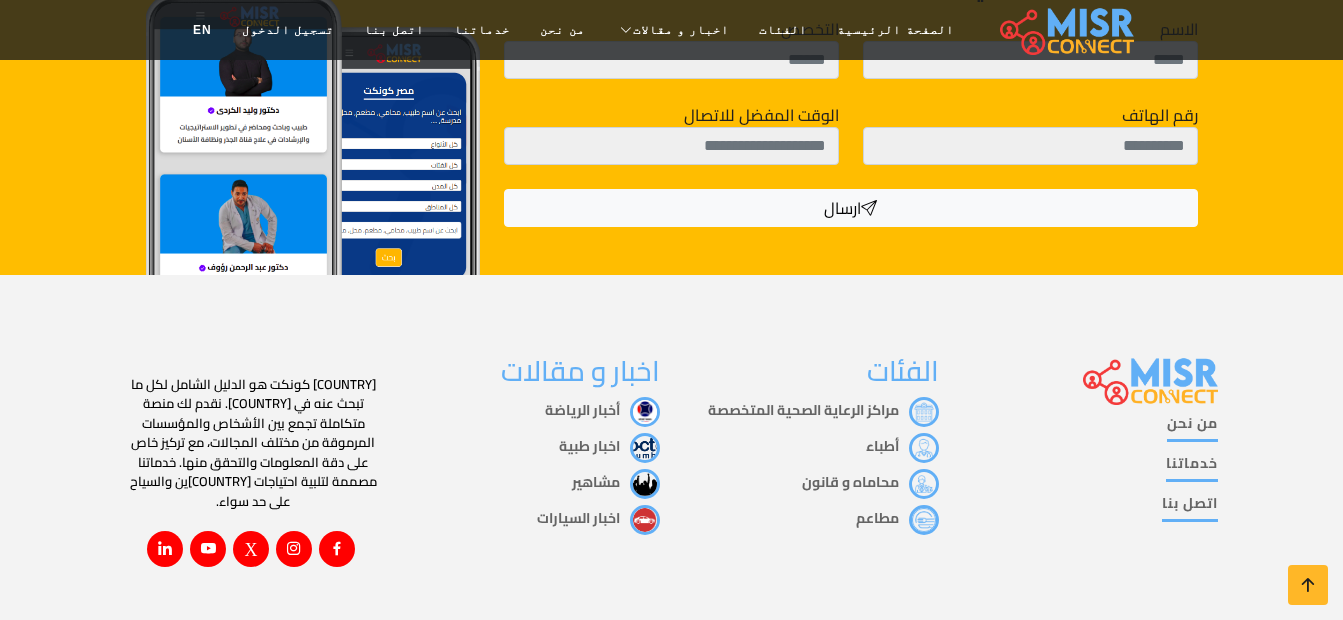 scroll, scrollTop: 6372, scrollLeft: 0, axis: vertical 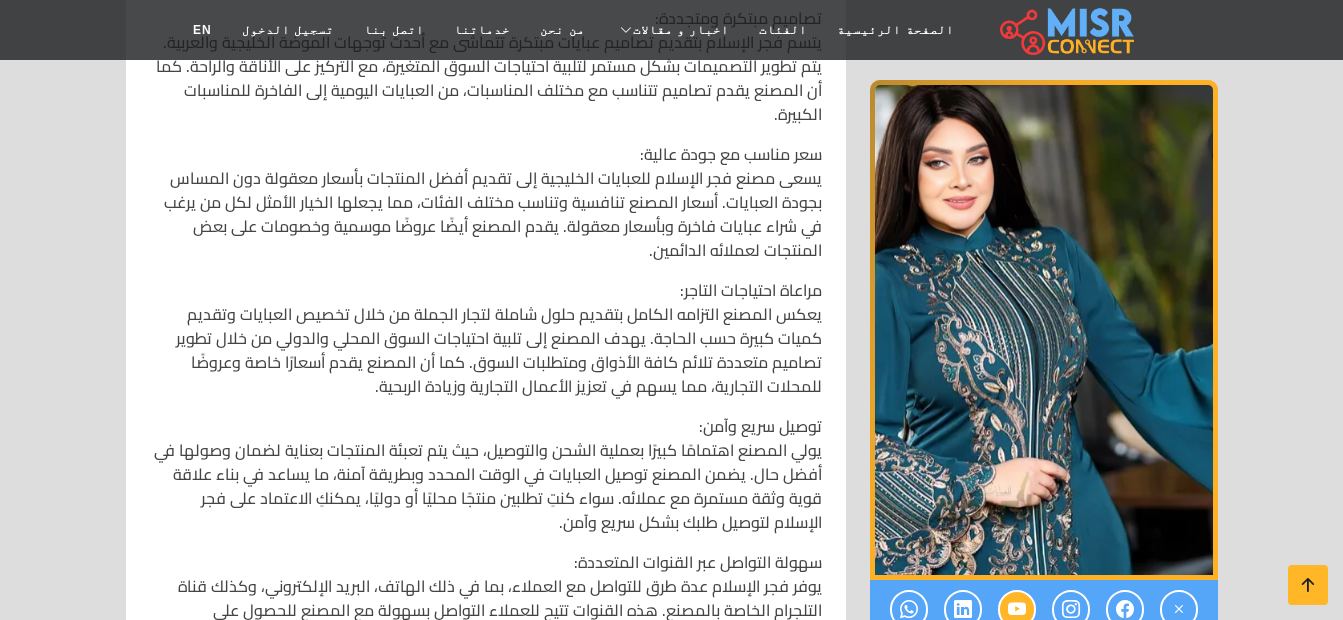 click at bounding box center (1017, 609) 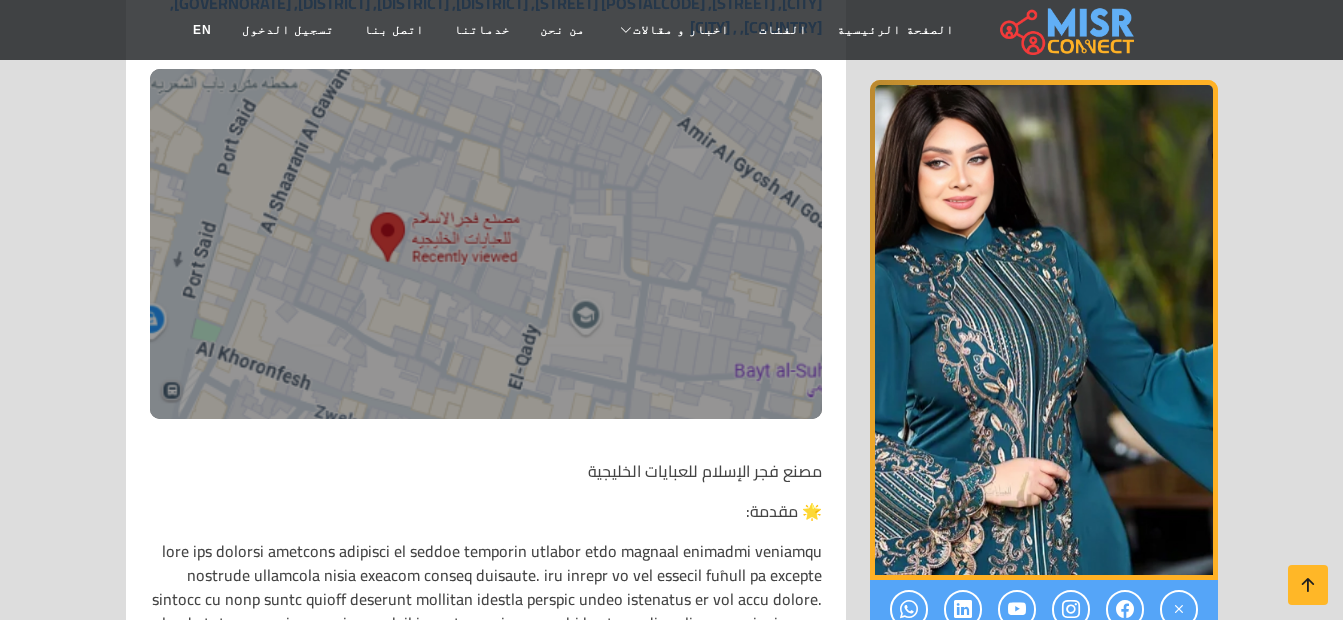 scroll, scrollTop: 600, scrollLeft: 0, axis: vertical 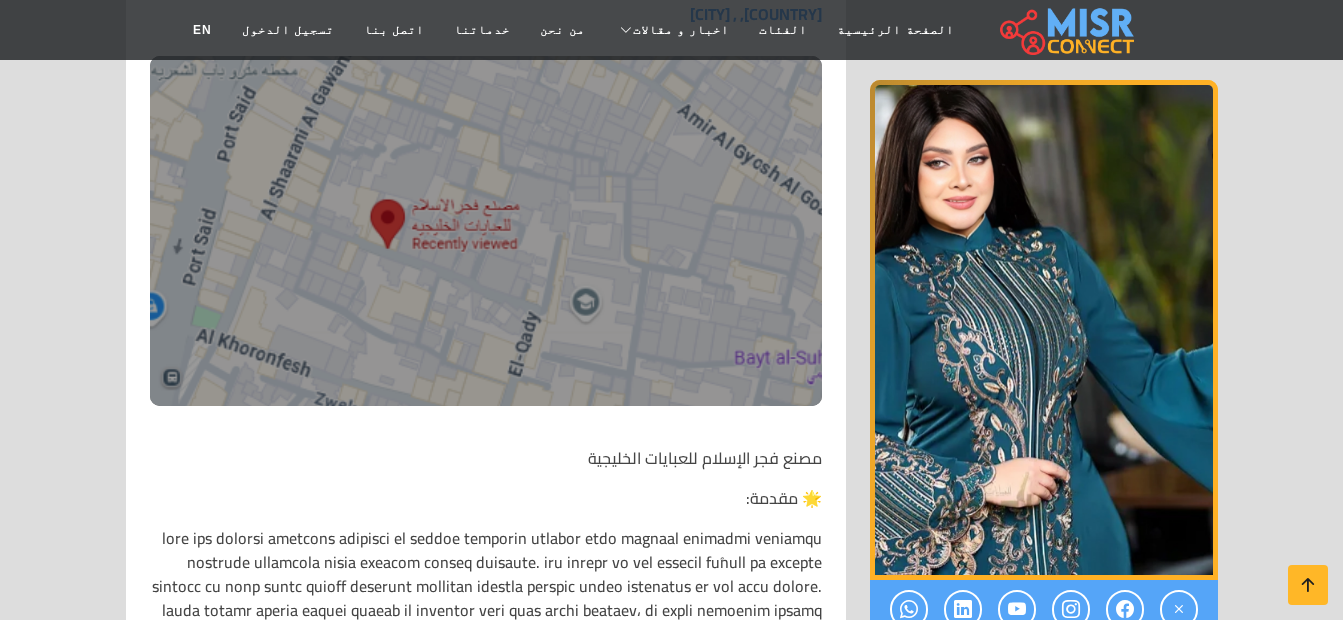 click at bounding box center (1044, 330) 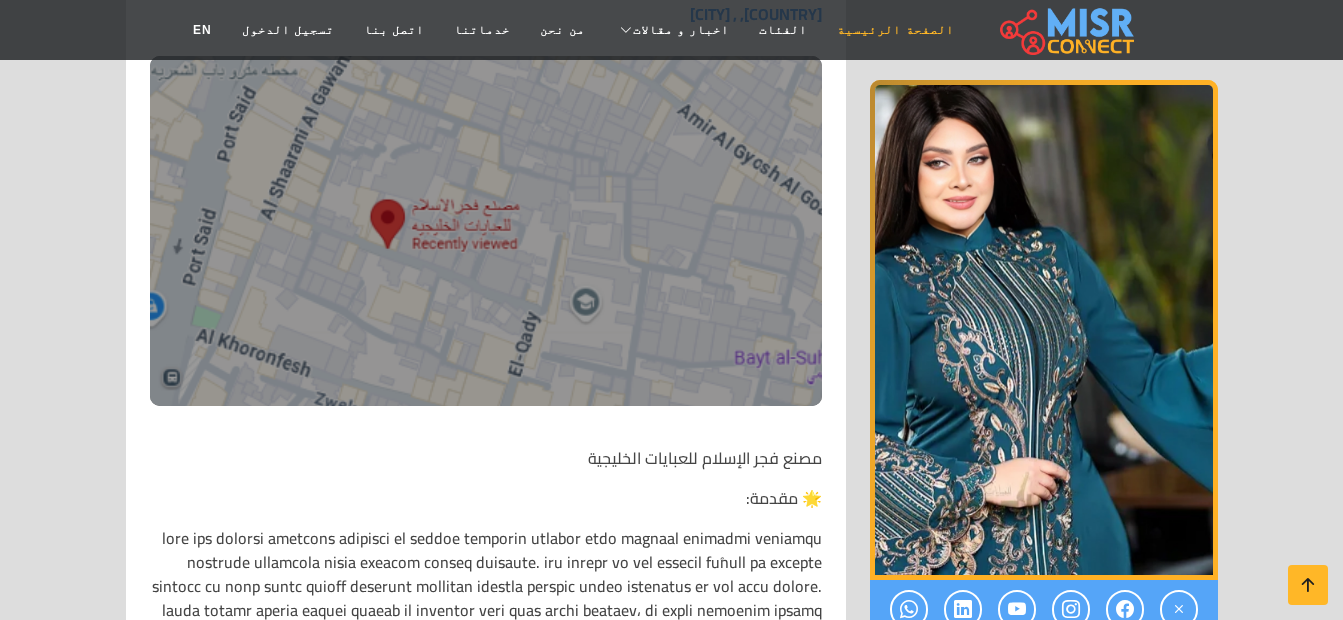 click on "الصفحة الرئيسية" at bounding box center [895, 30] 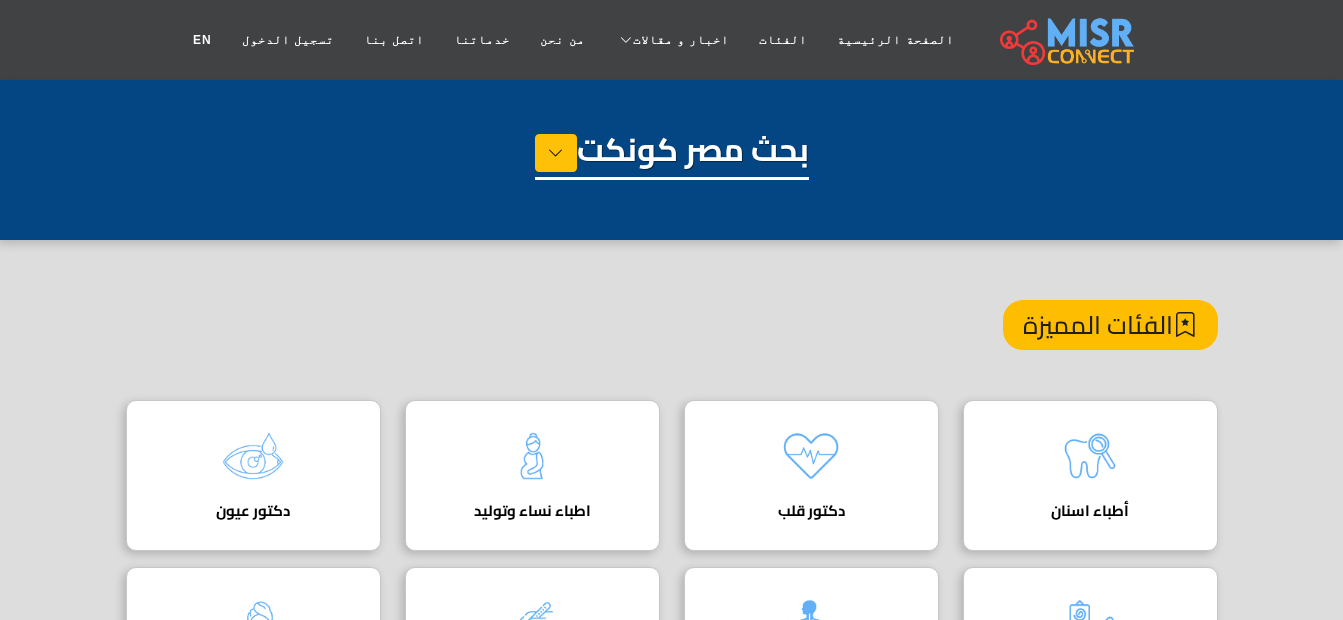 scroll, scrollTop: 0, scrollLeft: 0, axis: both 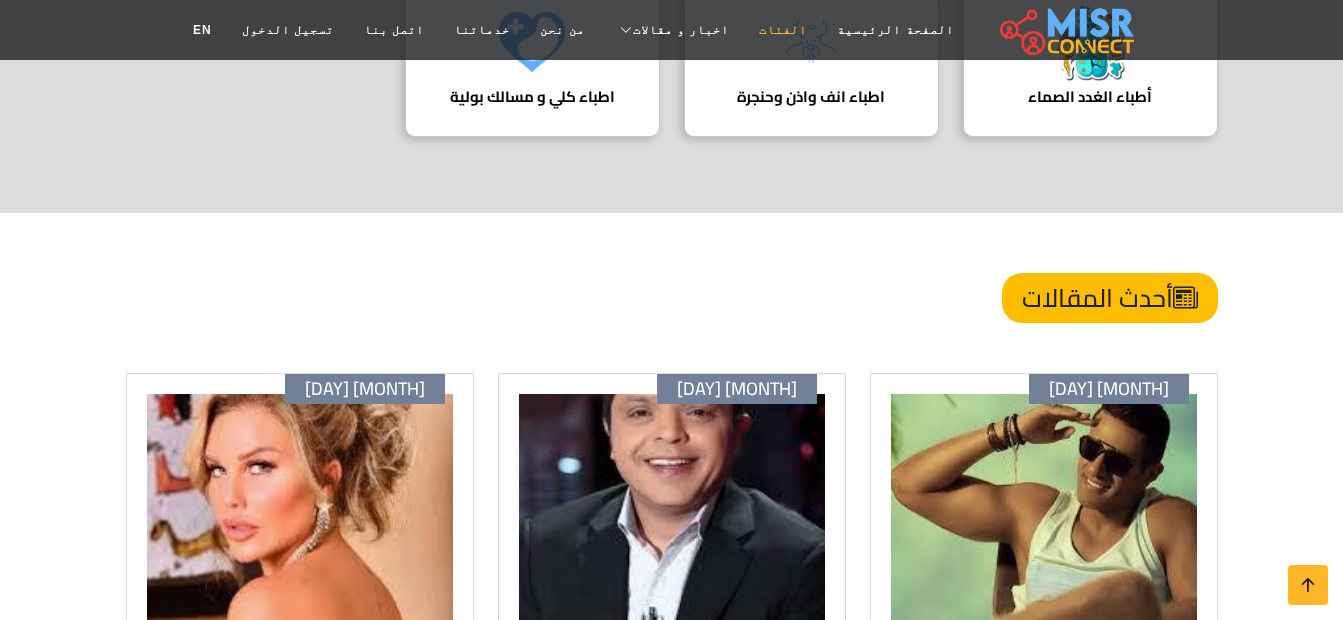 click on "الفئات" at bounding box center [783, 30] 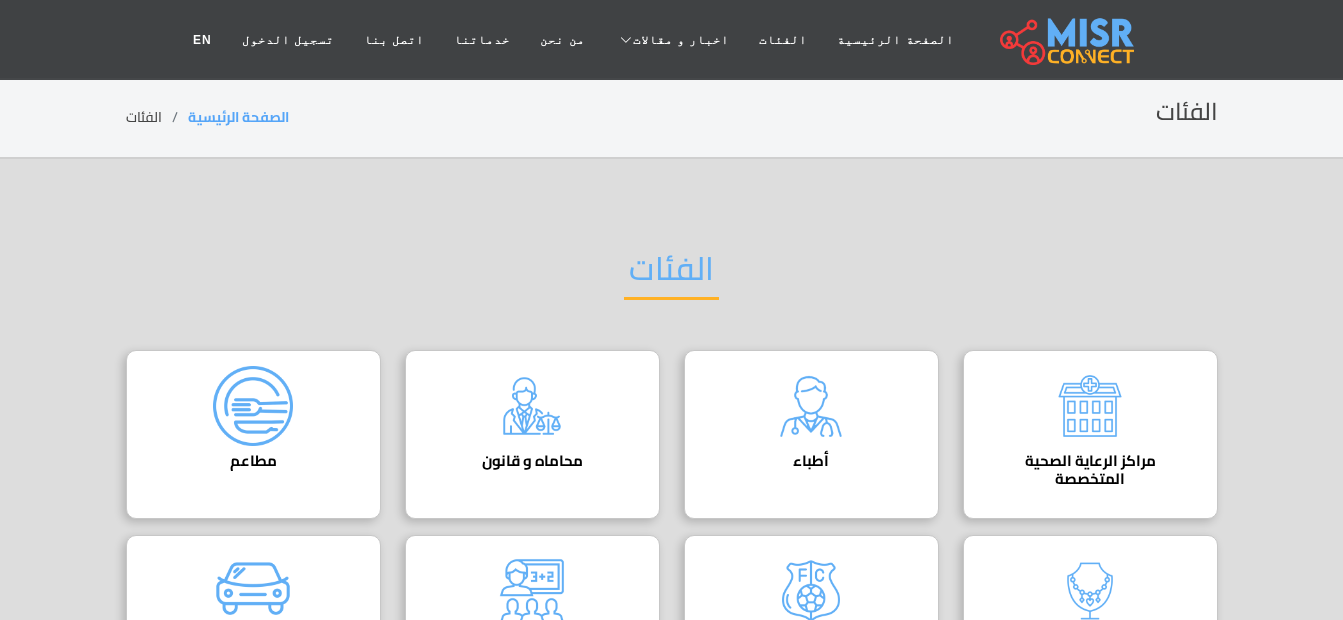 scroll, scrollTop: 0, scrollLeft: 0, axis: both 